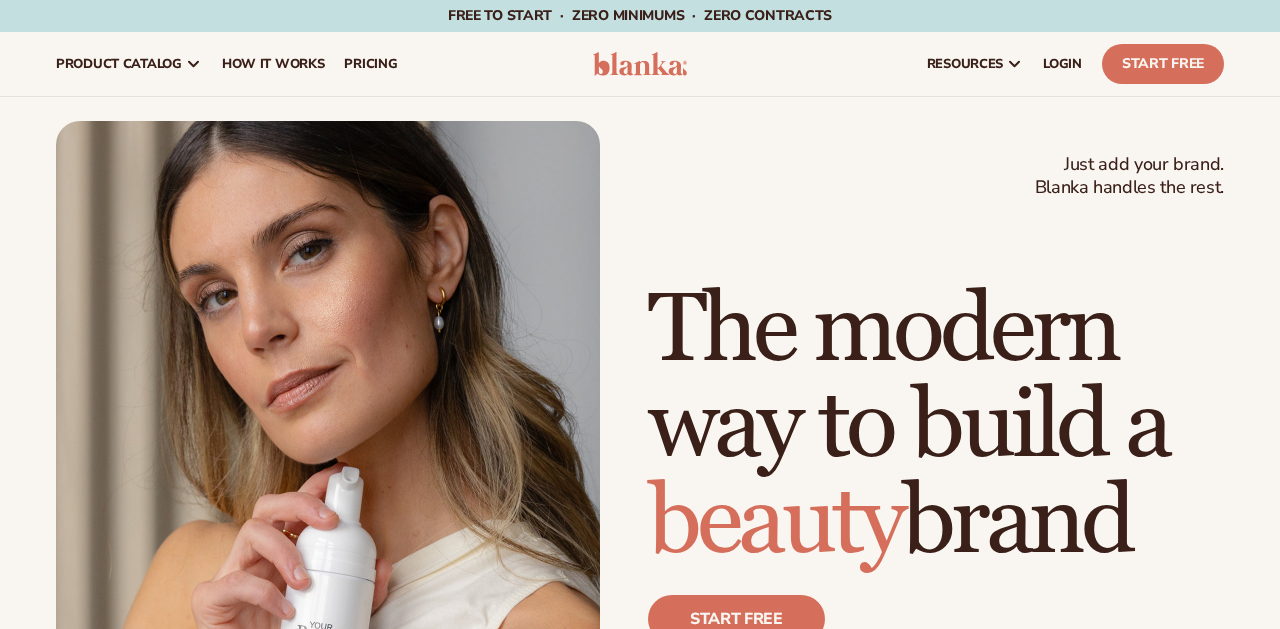 scroll, scrollTop: 0, scrollLeft: 0, axis: both 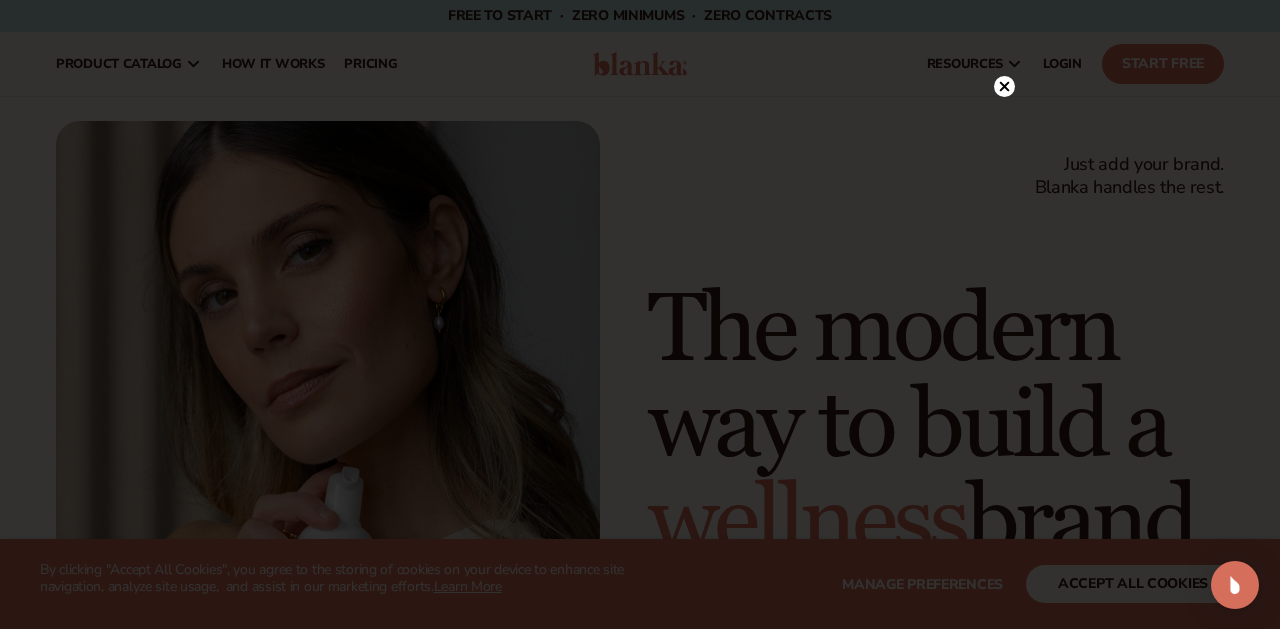 click 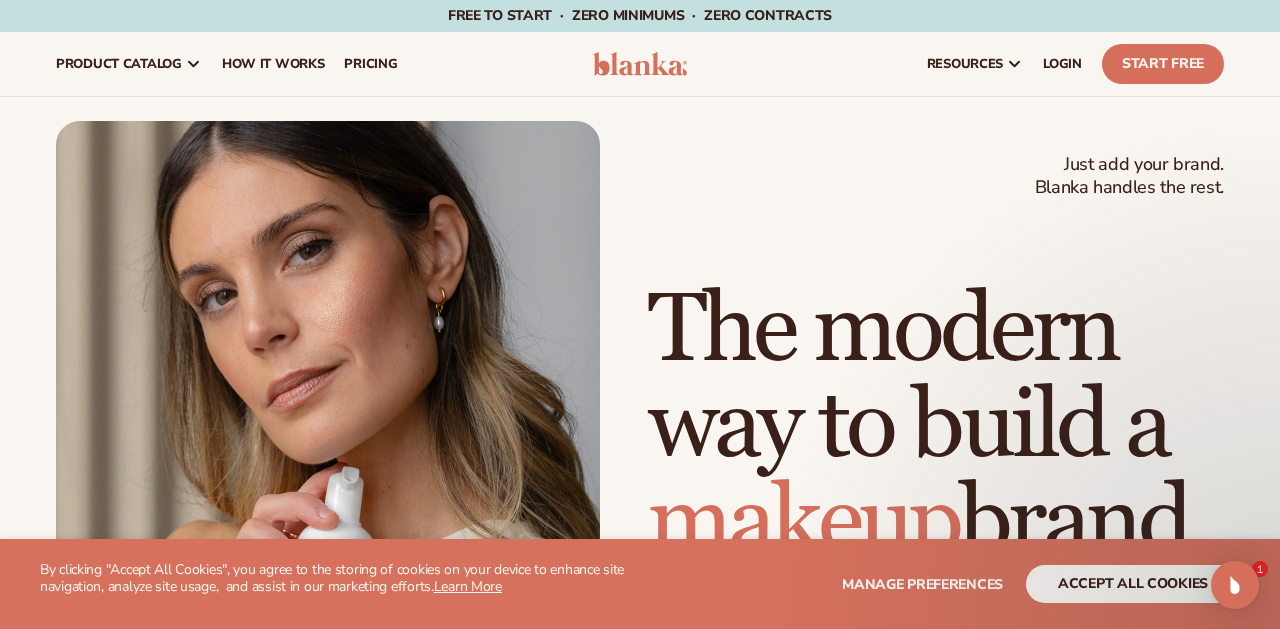 scroll, scrollTop: 488, scrollLeft: 0, axis: vertical 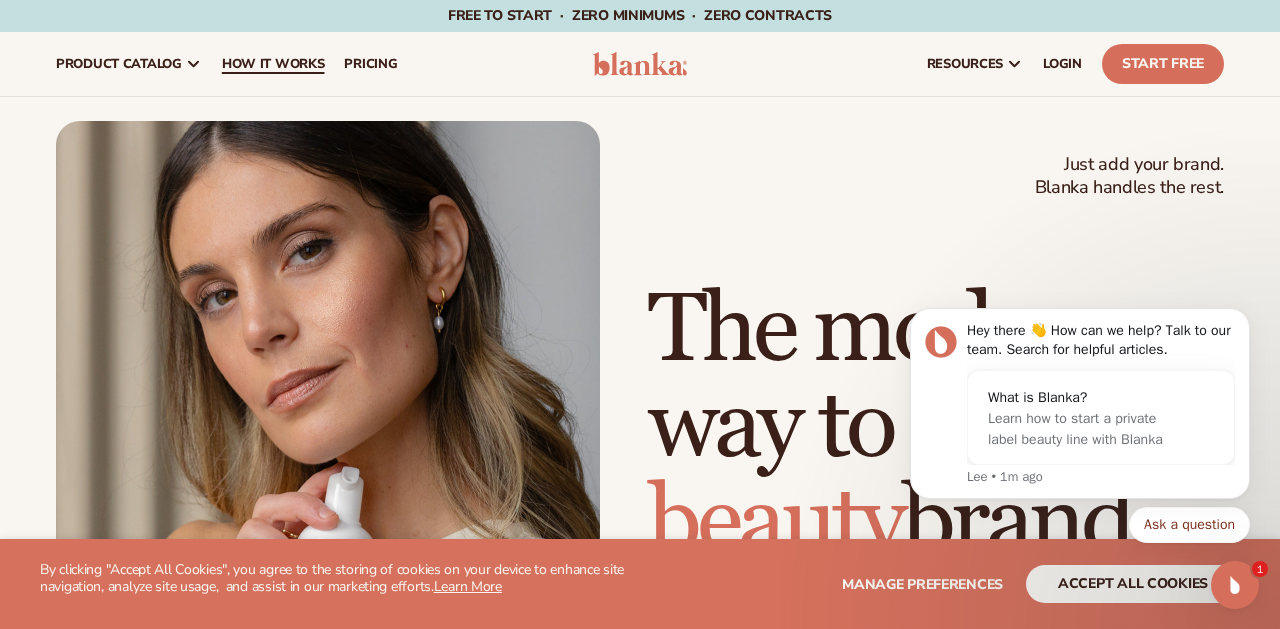 click on "How It Works" at bounding box center [273, 64] 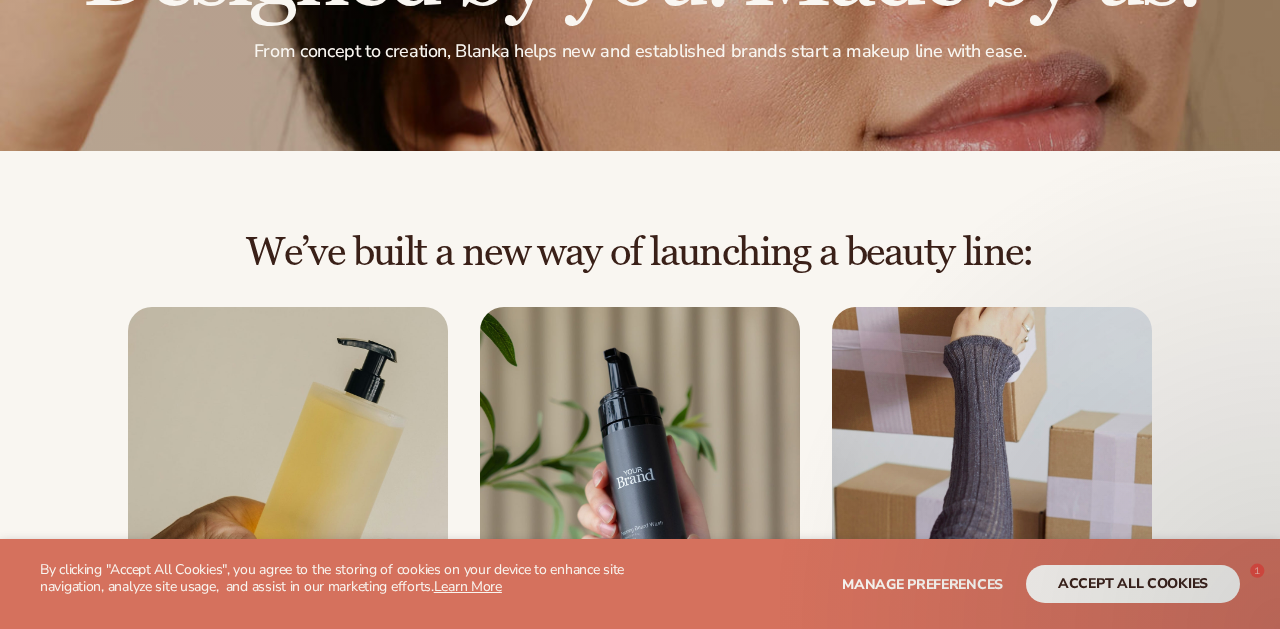 scroll, scrollTop: 340, scrollLeft: 0, axis: vertical 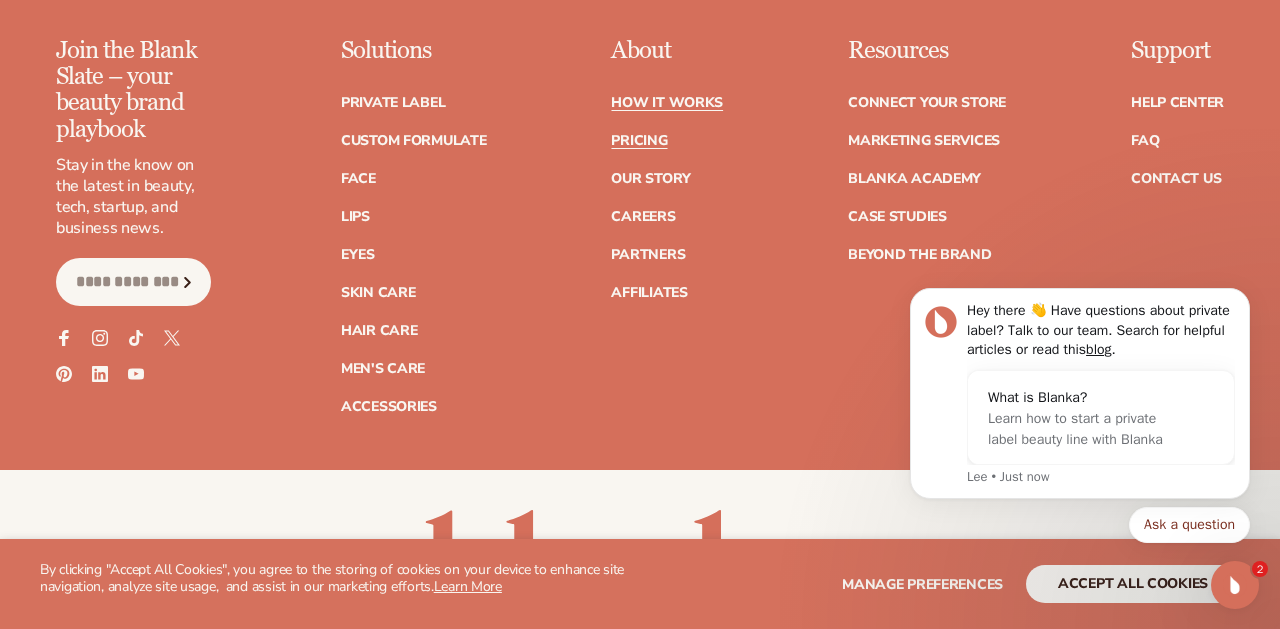 click on "Pricing" at bounding box center (639, 141) 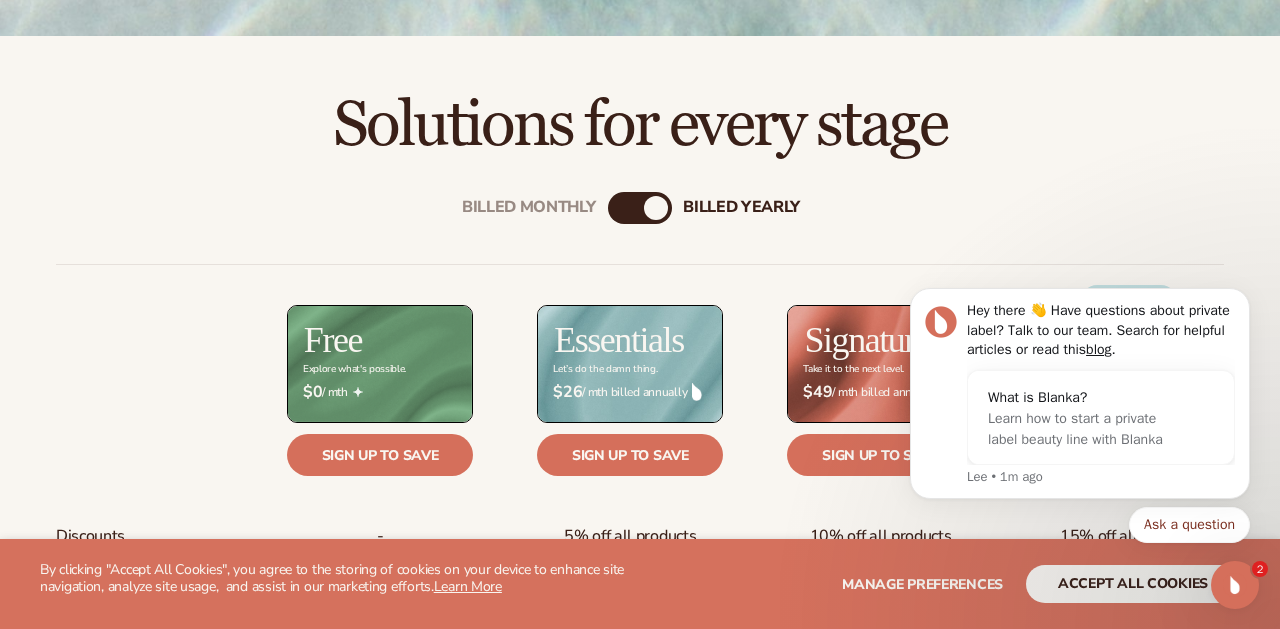 scroll, scrollTop: 679, scrollLeft: 0, axis: vertical 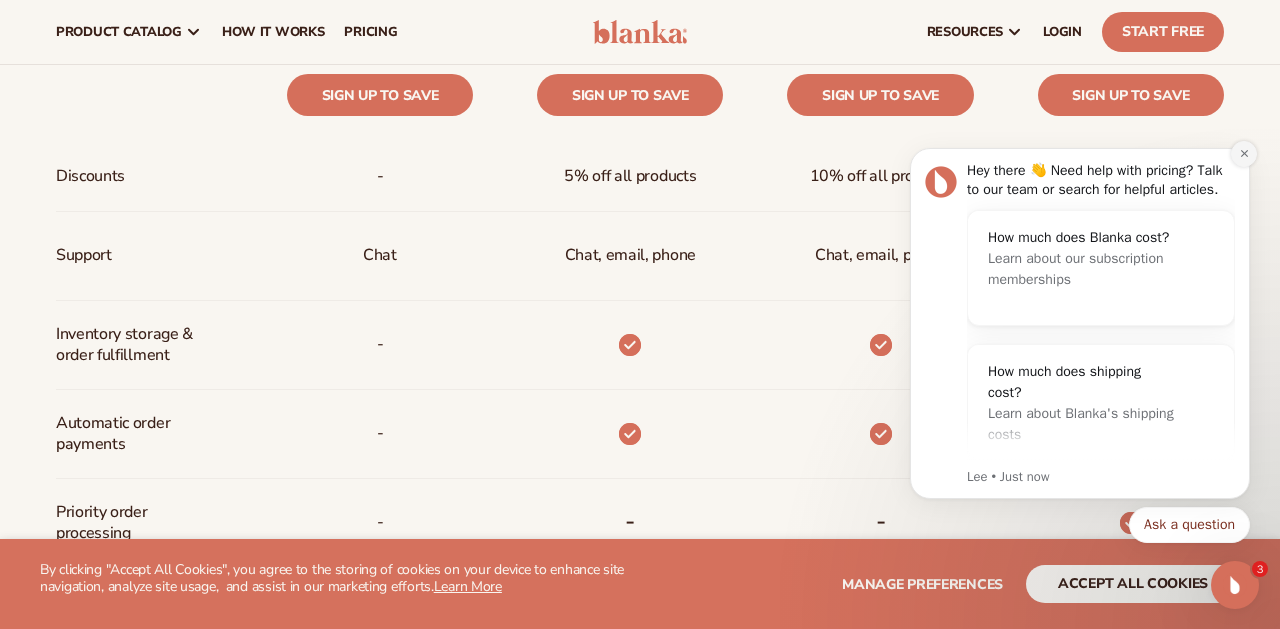 click 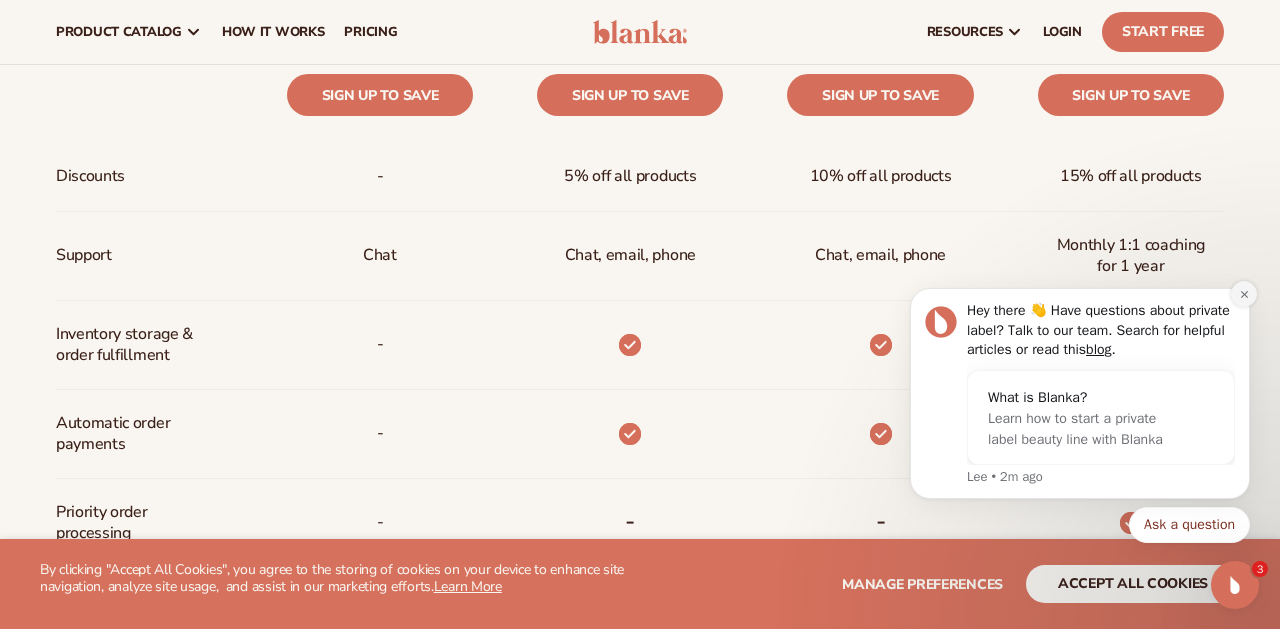click 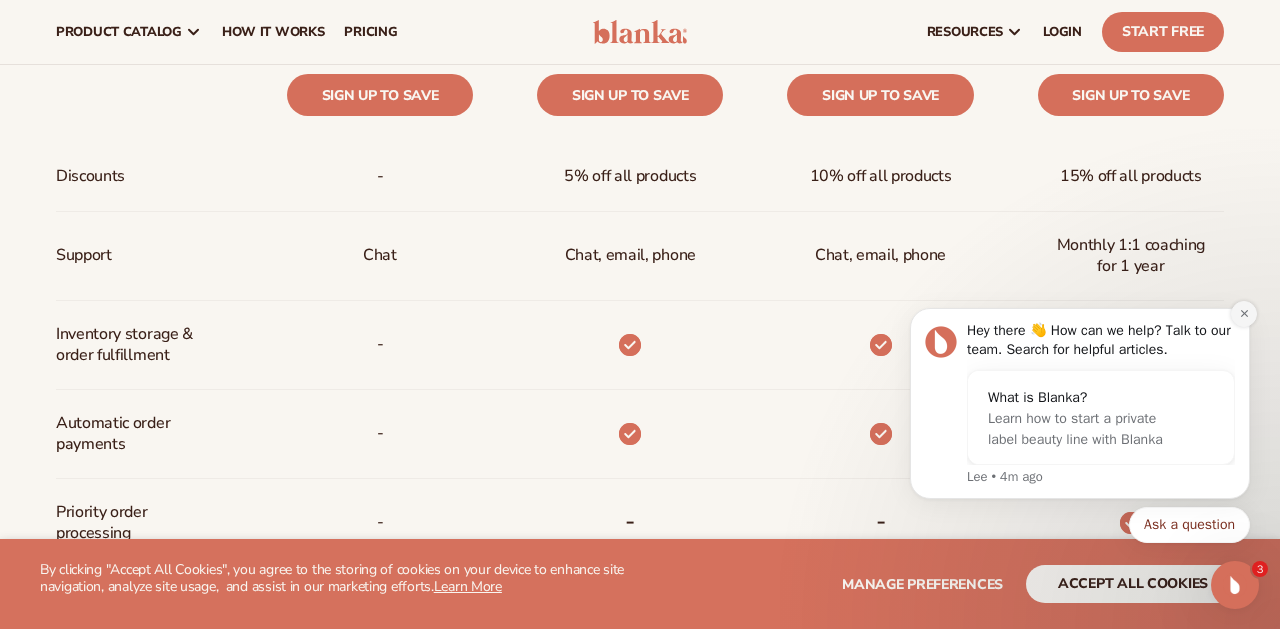 click 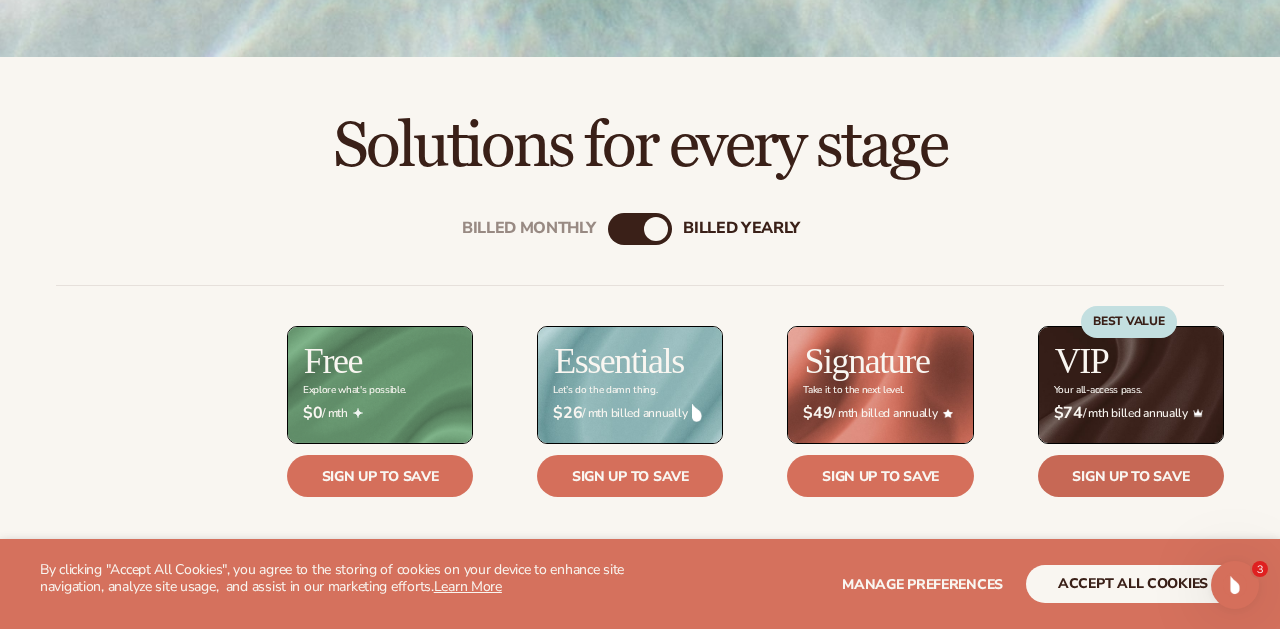 scroll, scrollTop: 559, scrollLeft: 0, axis: vertical 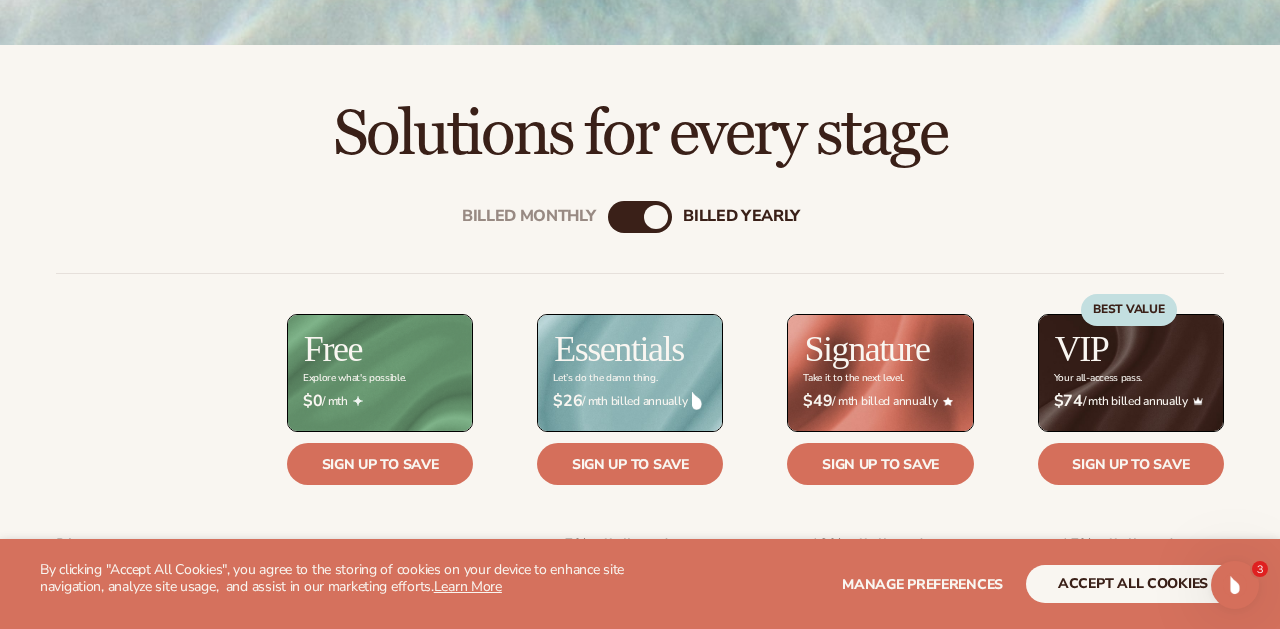 click on "Billed Monthly" at bounding box center [620, 217] 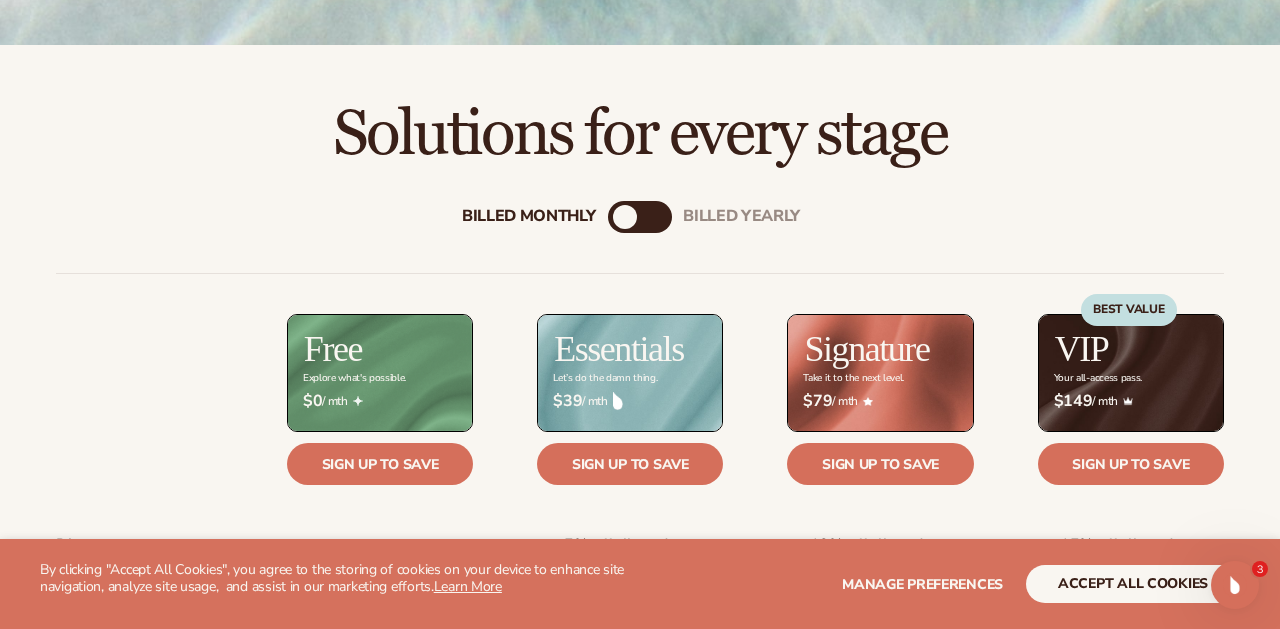 click on "billed Yearly" at bounding box center (660, 217) 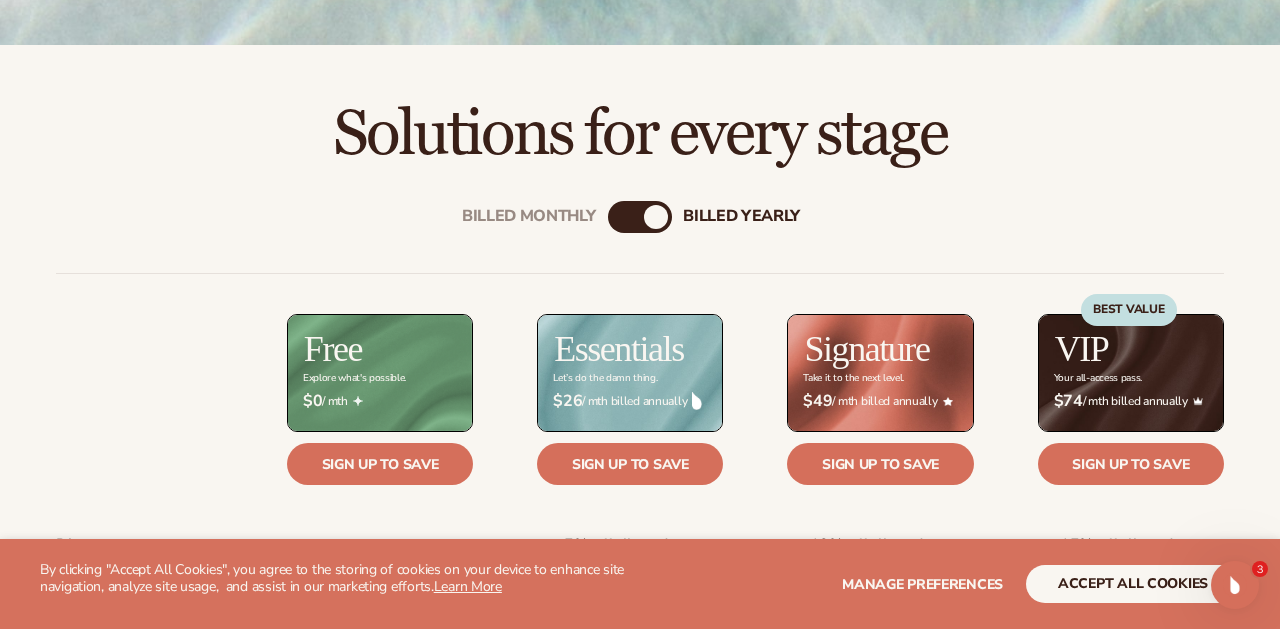 scroll, scrollTop: 0, scrollLeft: 0, axis: both 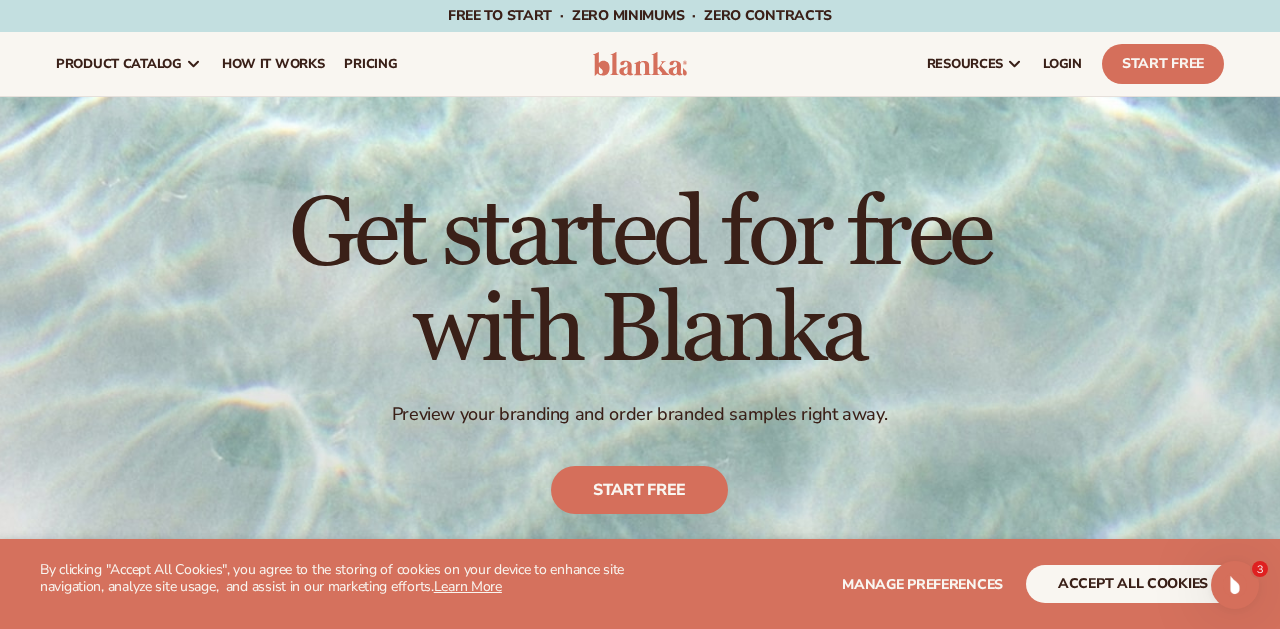 click at bounding box center [640, 64] 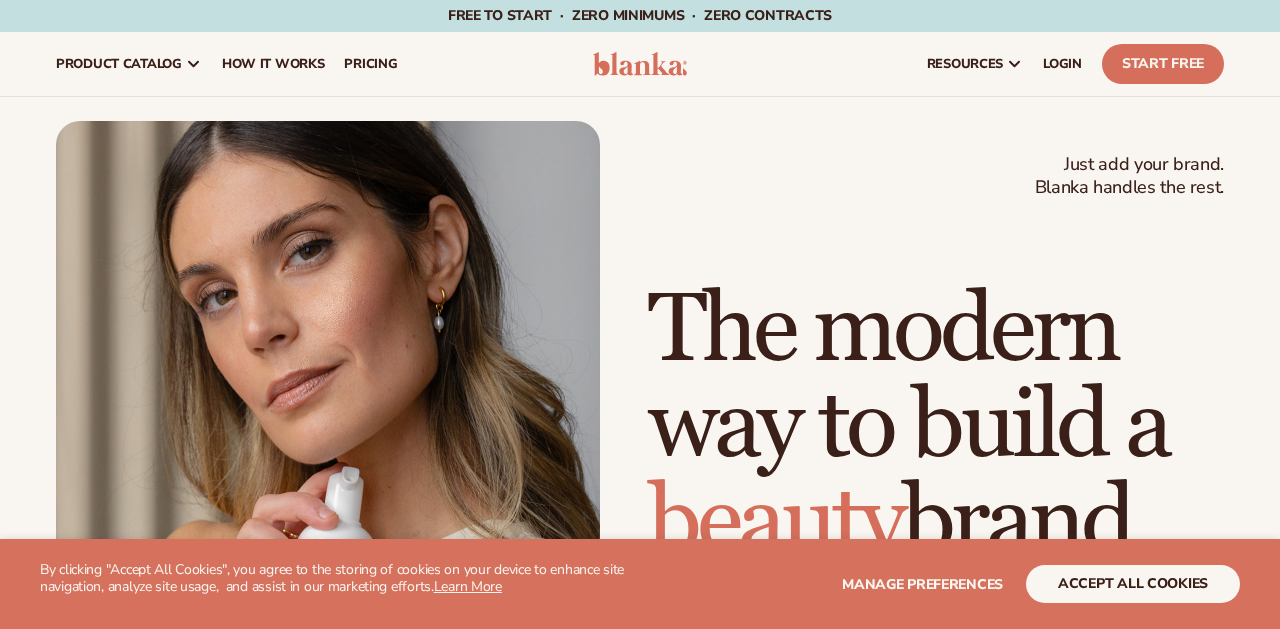 scroll, scrollTop: 0, scrollLeft: 0, axis: both 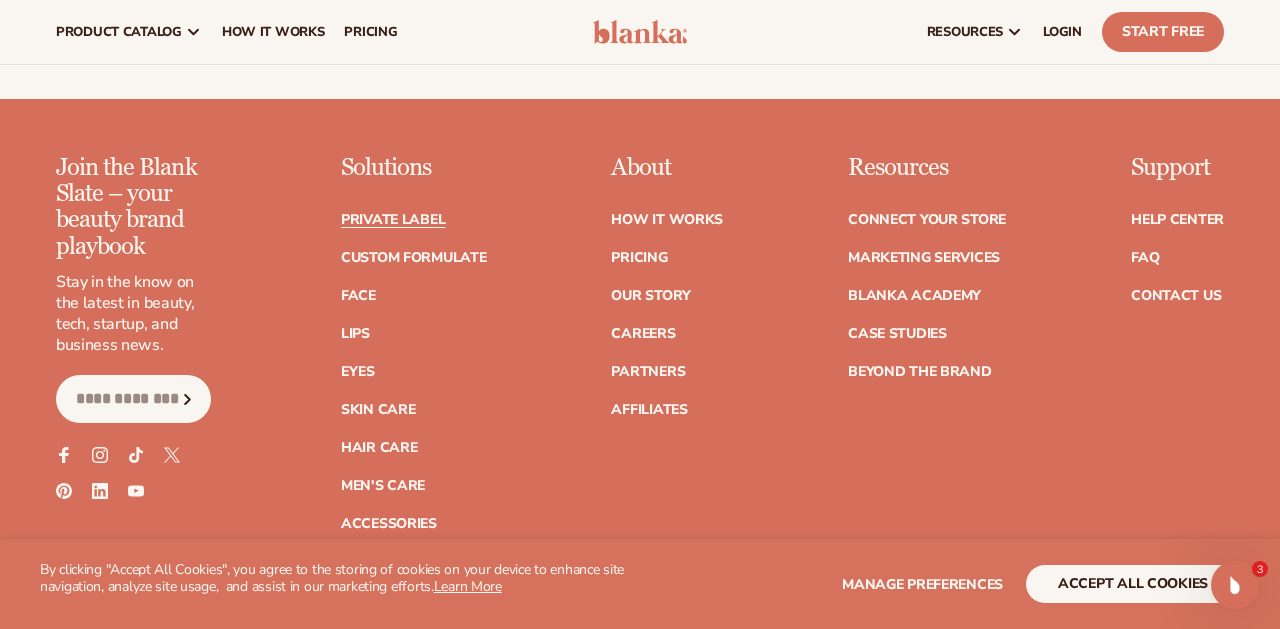 click on "Private label" at bounding box center [393, 220] 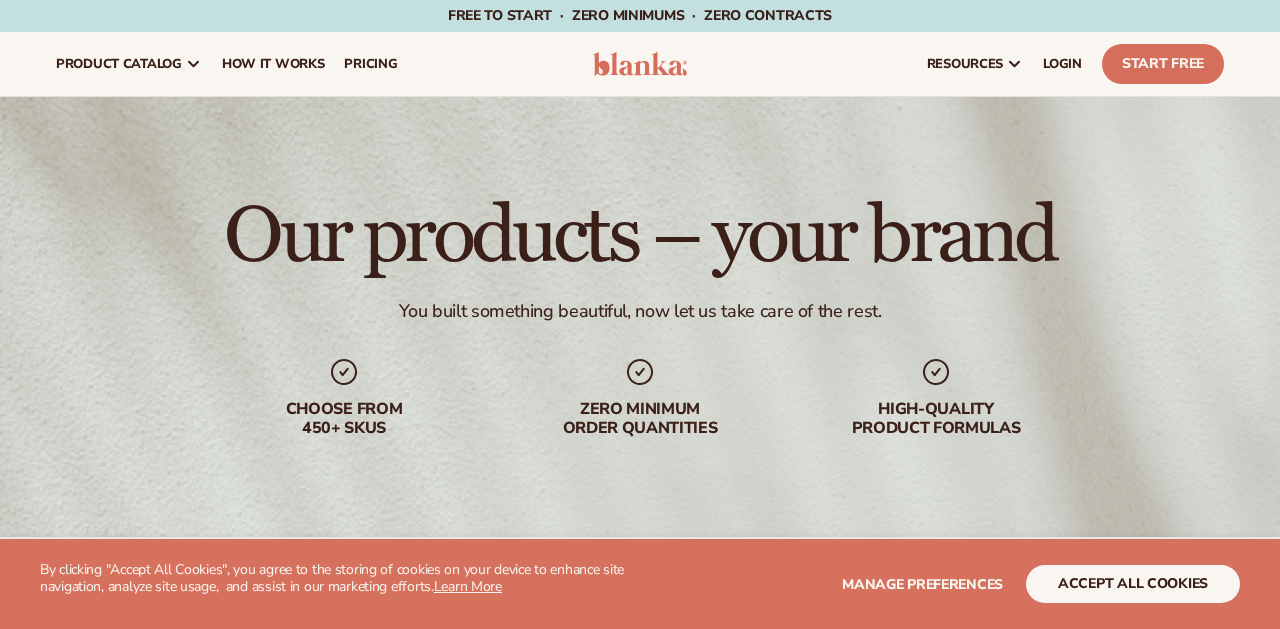 scroll, scrollTop: 0, scrollLeft: 0, axis: both 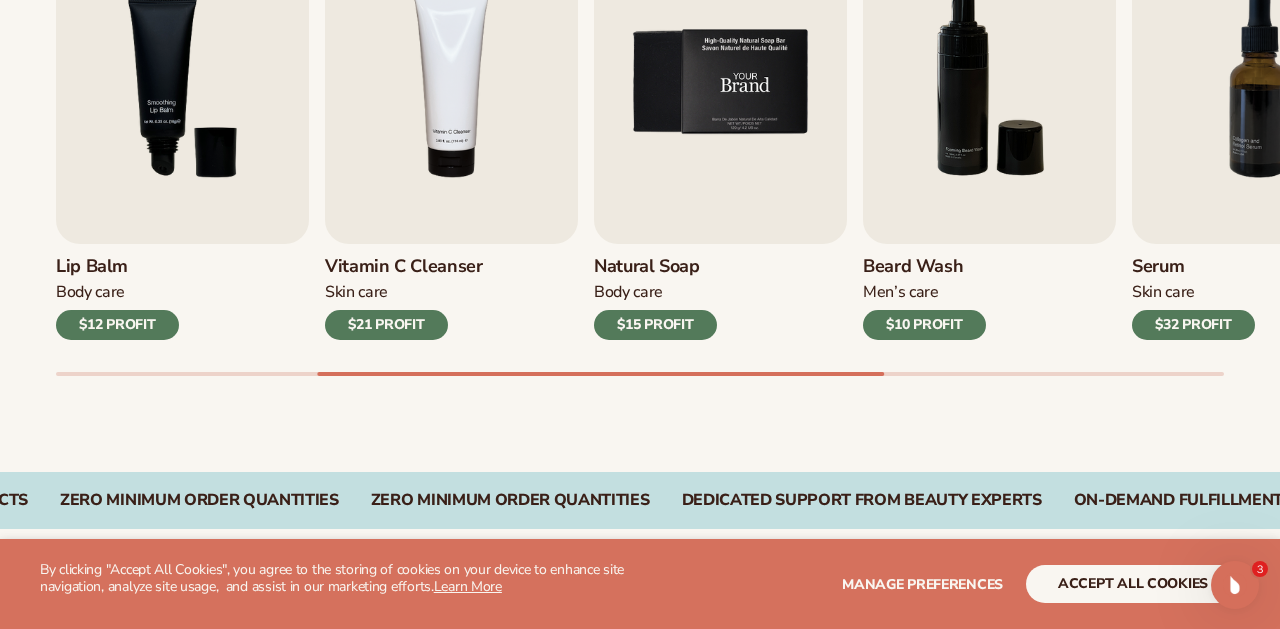 click at bounding box center [720, 82] 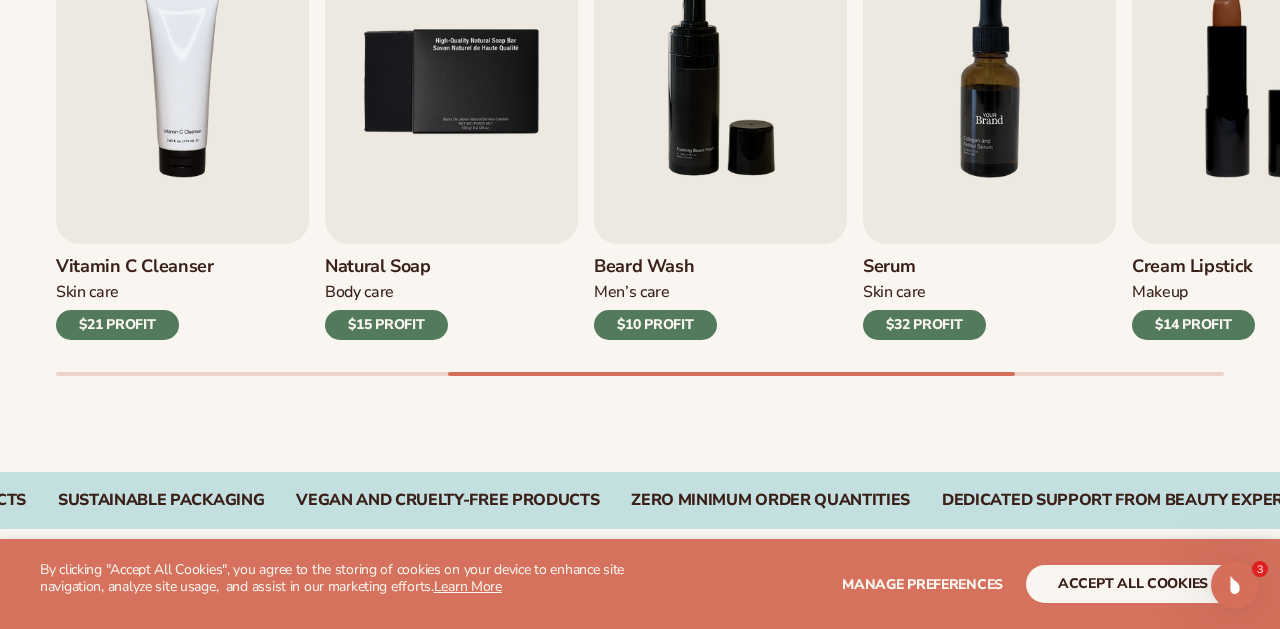 click on "WE USE COOKIES By clicking "Accept All Cookies", you agree to the storing of cookies on your device to enhance site navigation, analyze site usage,  and assist in our marketing efforts.  Learn More  Manage preferences accept all cookies DECLINE
Skip to content
Free to start · ZERO minimums · ZERO contracts ·
Free to start · ZERO minimums · ZERO contracts ·
Free to start · ZERO minimums · ZERO contracts ·
Free to start · ZERO minimums · ZERO contracts ·
Free to start · ZERO minimums · ZERO contracts ·
Free to start · ZERO minimums · ZERO contracts ·" at bounding box center (640, -468) 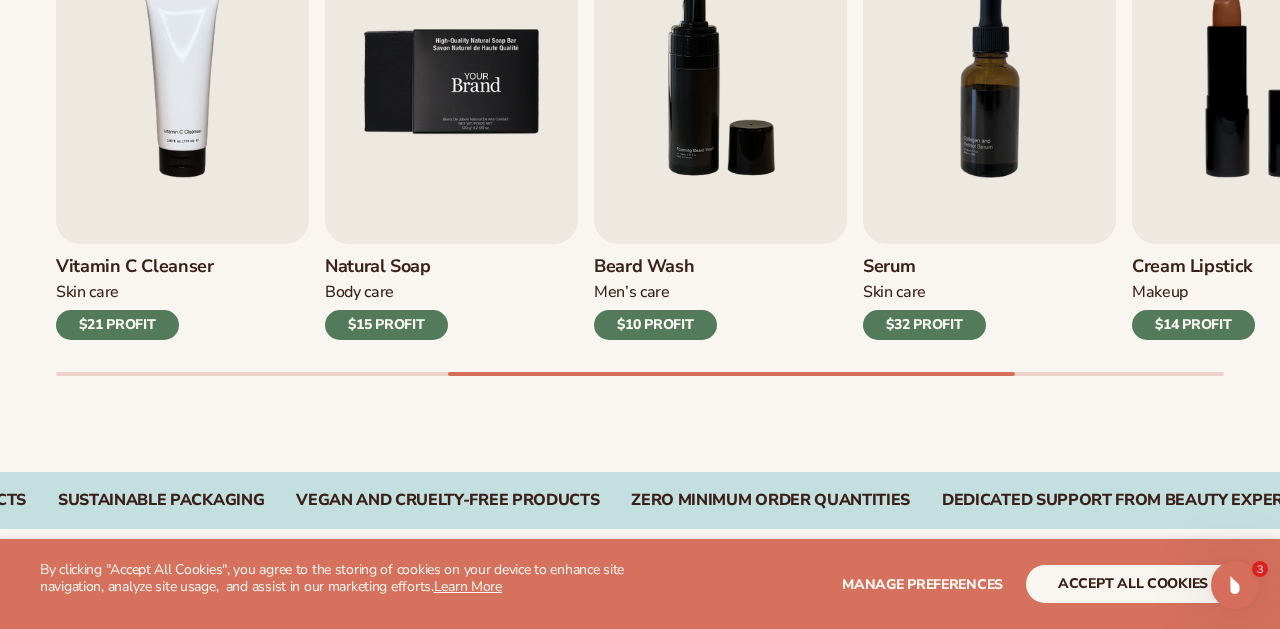 click at bounding box center [451, 82] 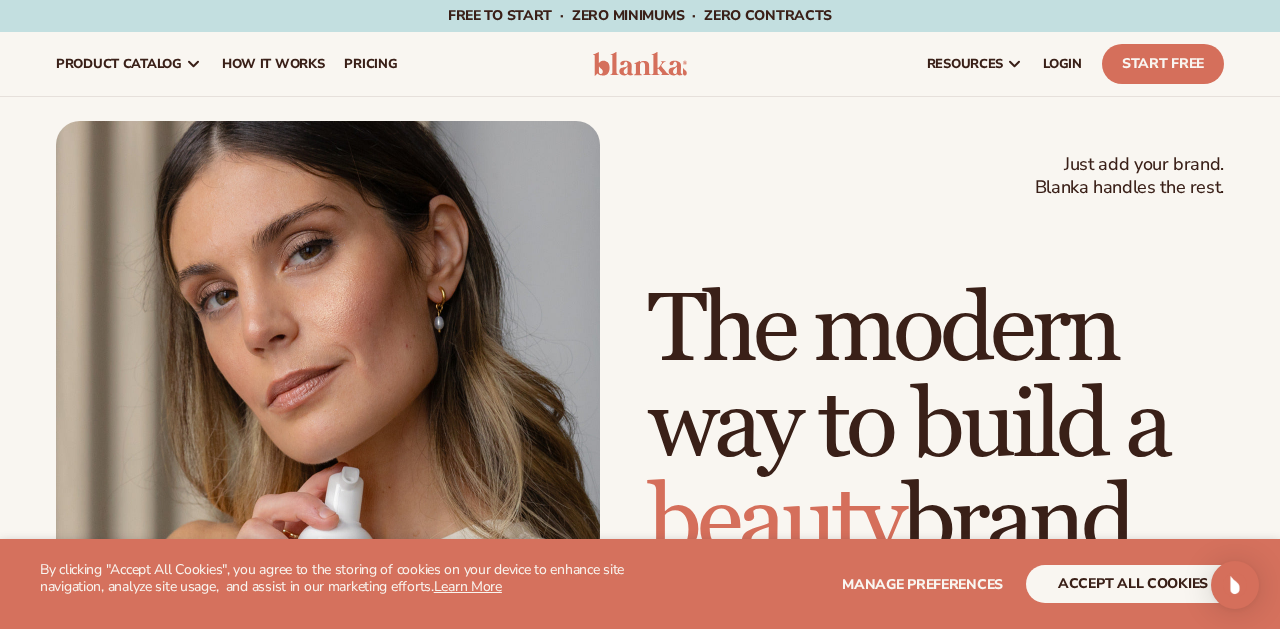 scroll, scrollTop: 0, scrollLeft: 0, axis: both 